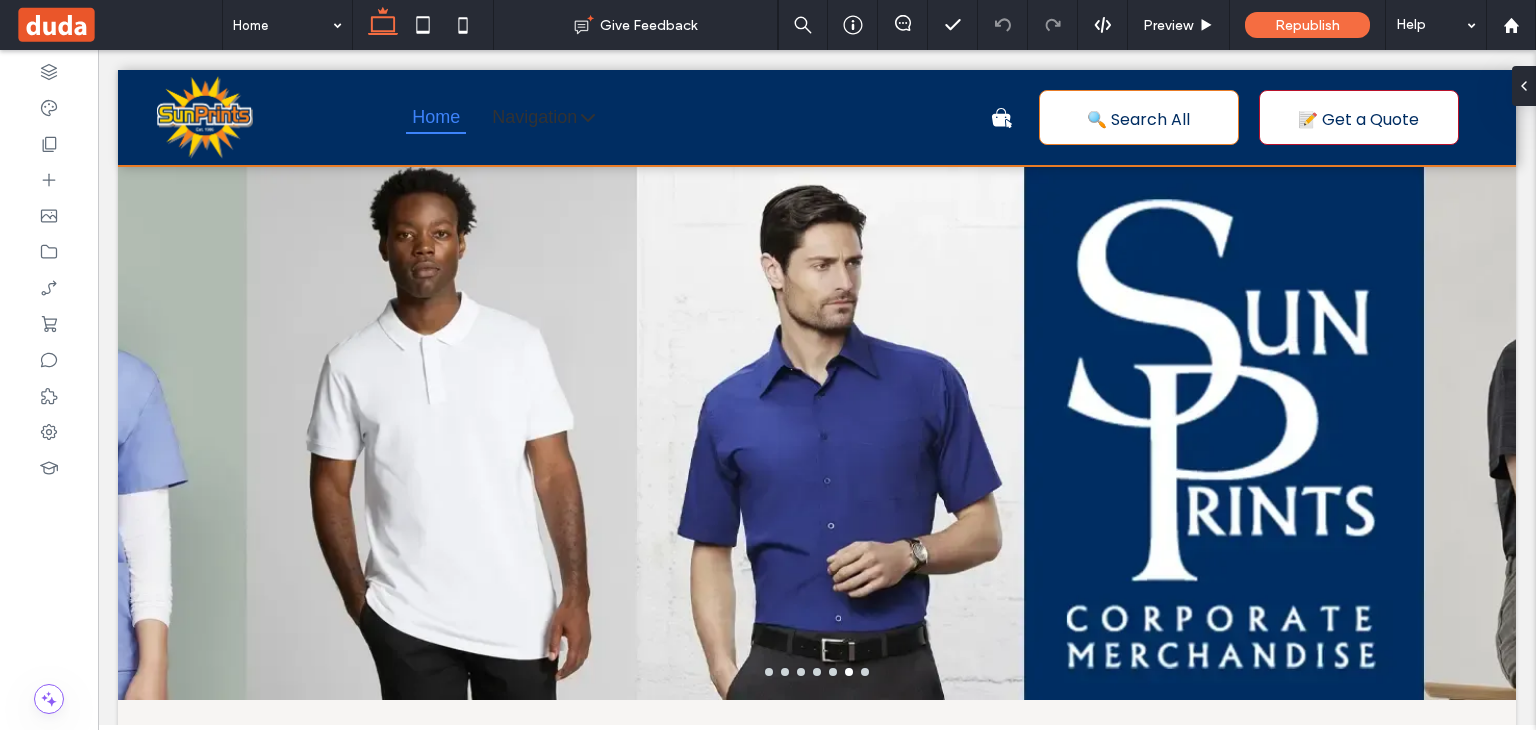 scroll, scrollTop: 0, scrollLeft: 0, axis: both 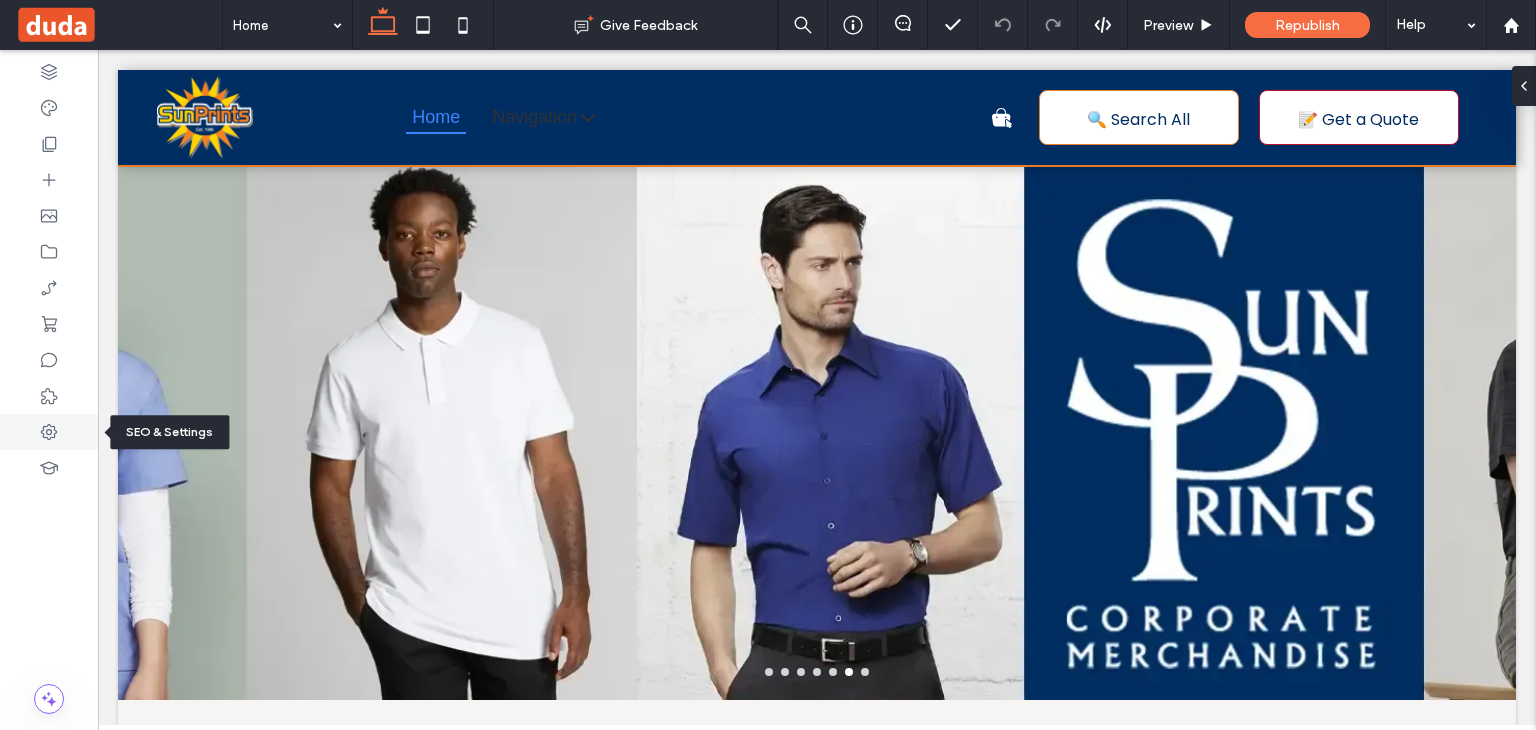 click at bounding box center [49, 432] 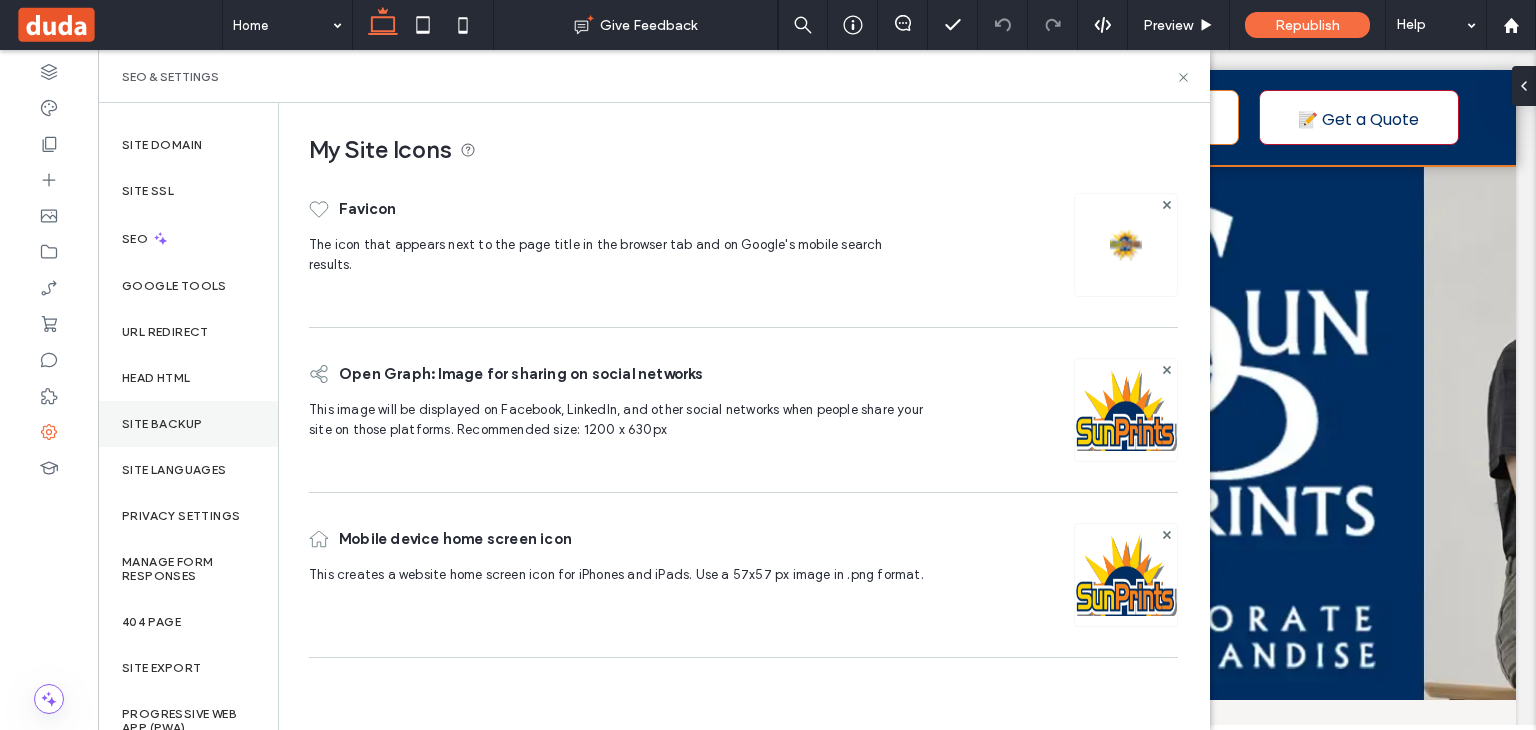 scroll, scrollTop: 43, scrollLeft: 0, axis: vertical 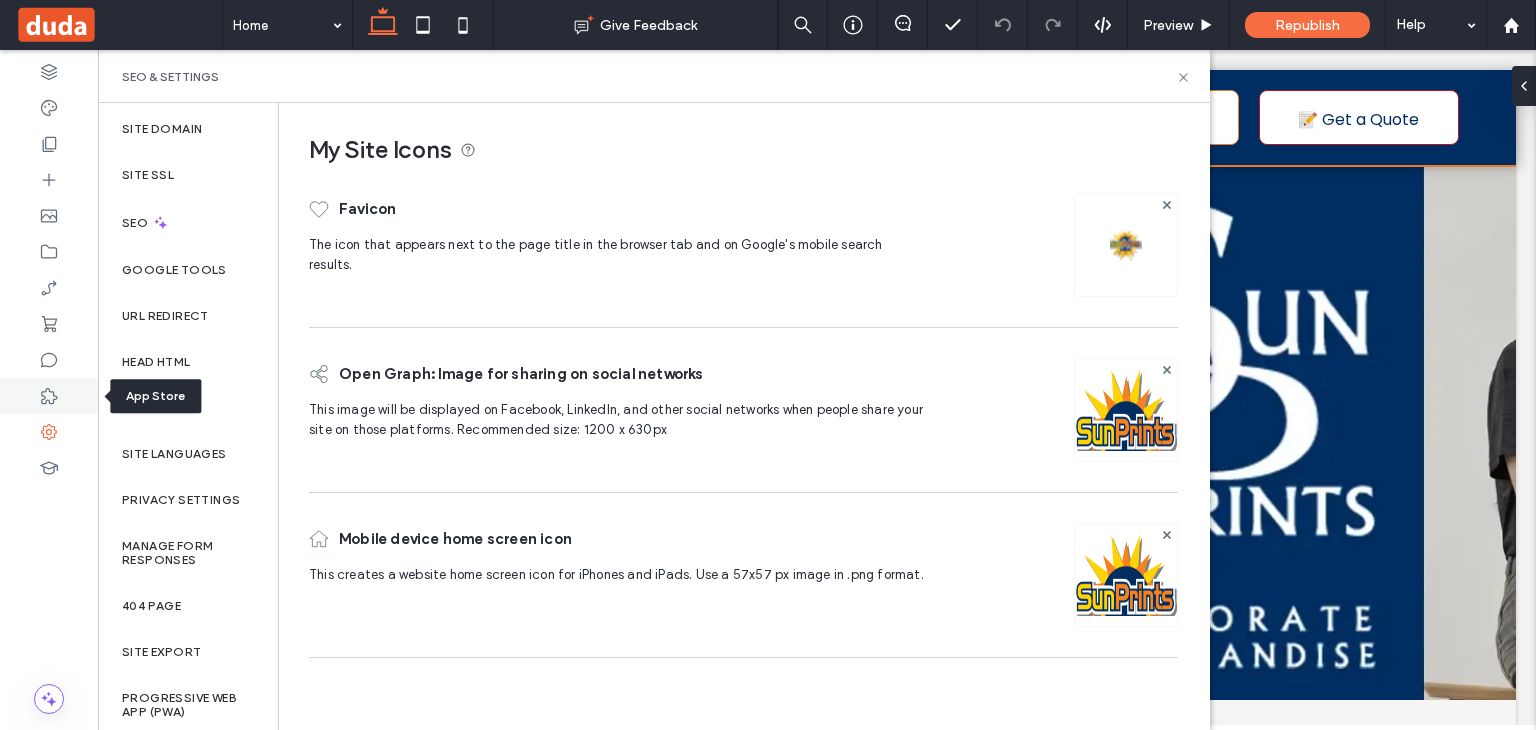 click 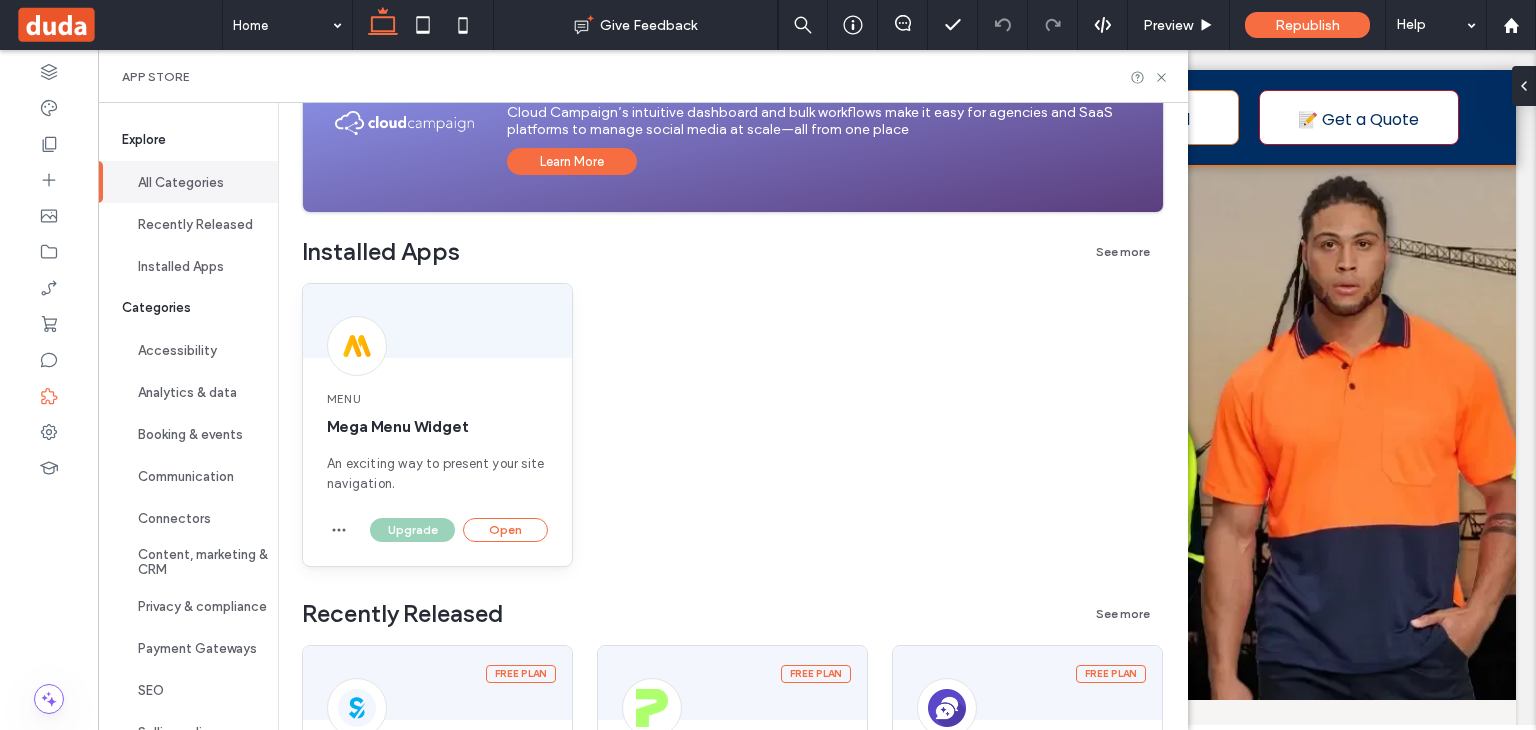scroll, scrollTop: 243, scrollLeft: 0, axis: vertical 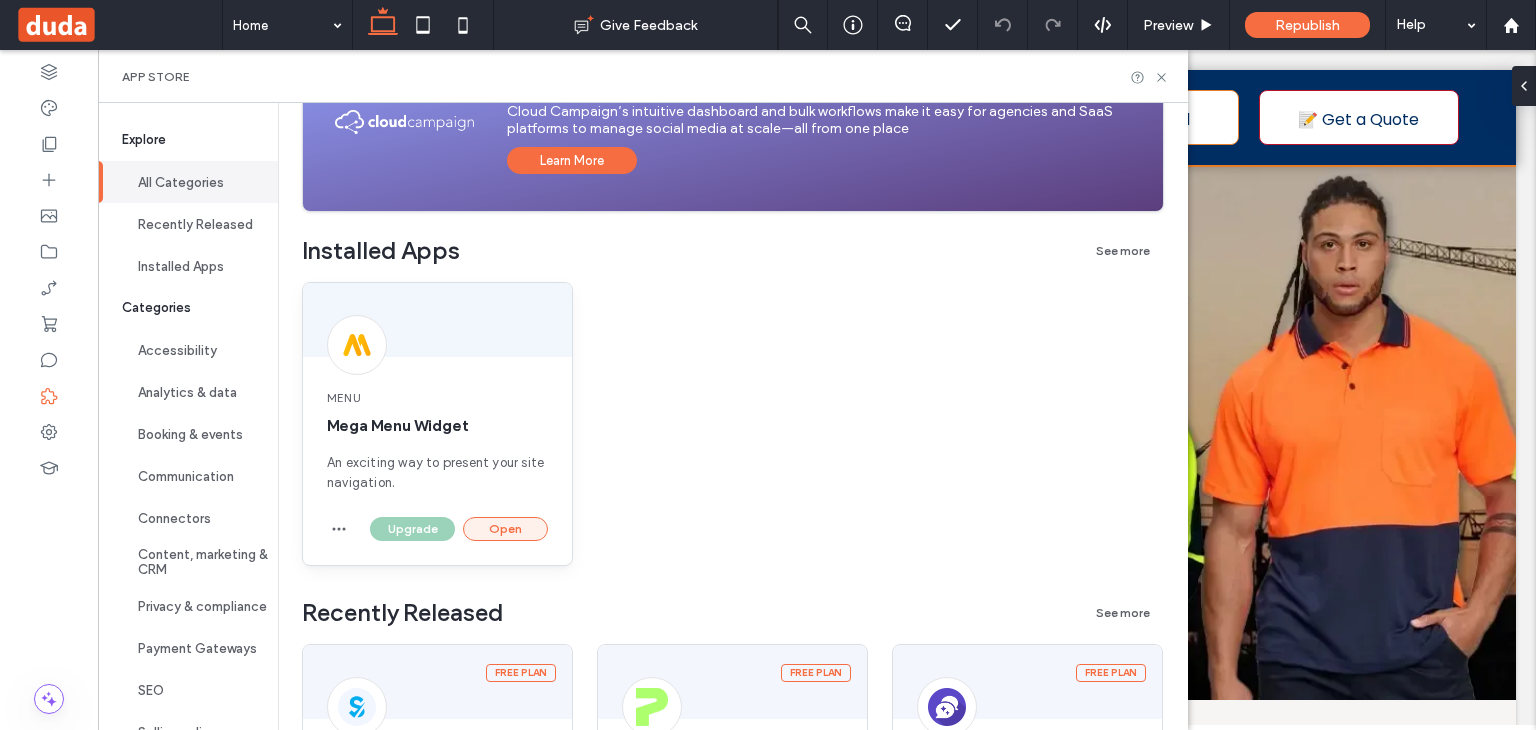 click on "Open" at bounding box center (505, 529) 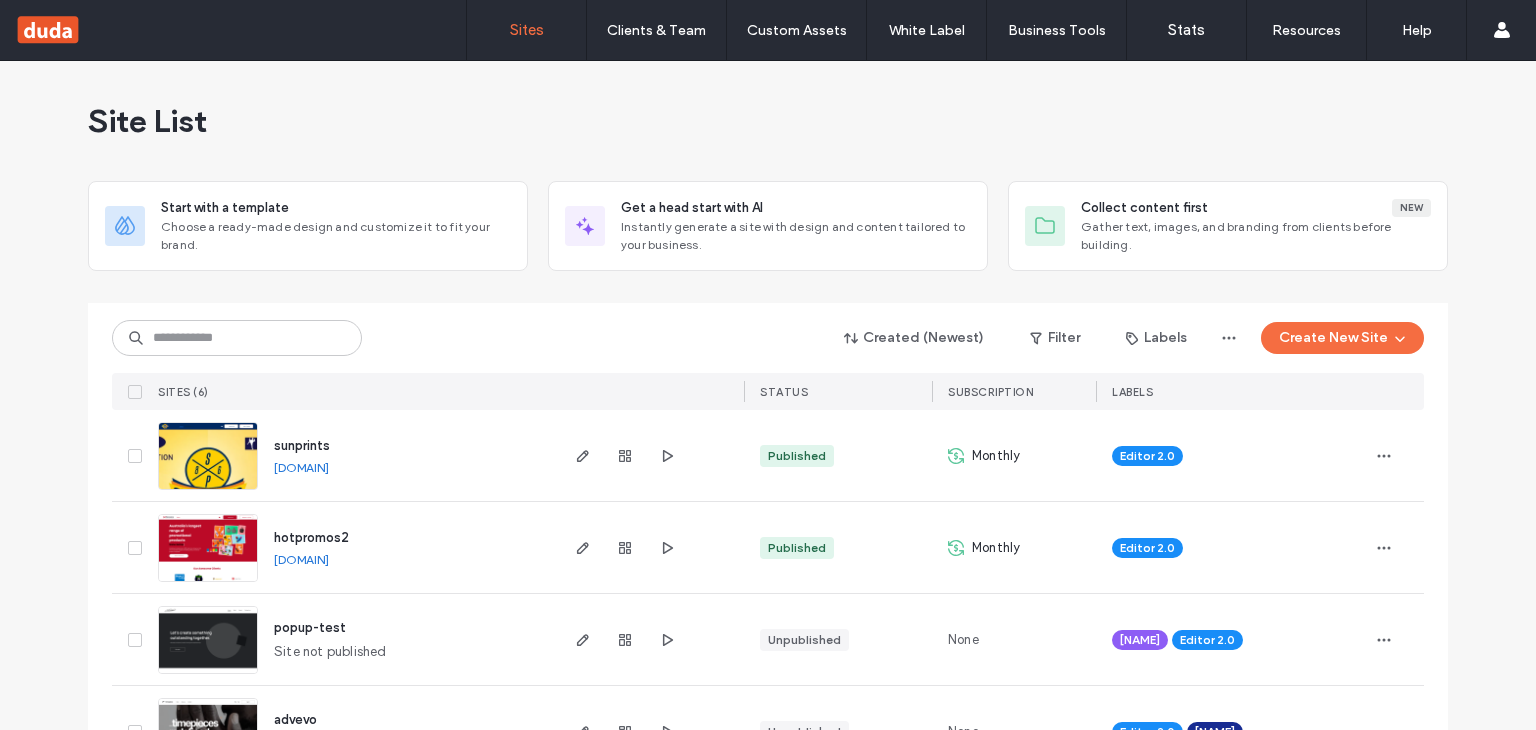 scroll, scrollTop: 0, scrollLeft: 0, axis: both 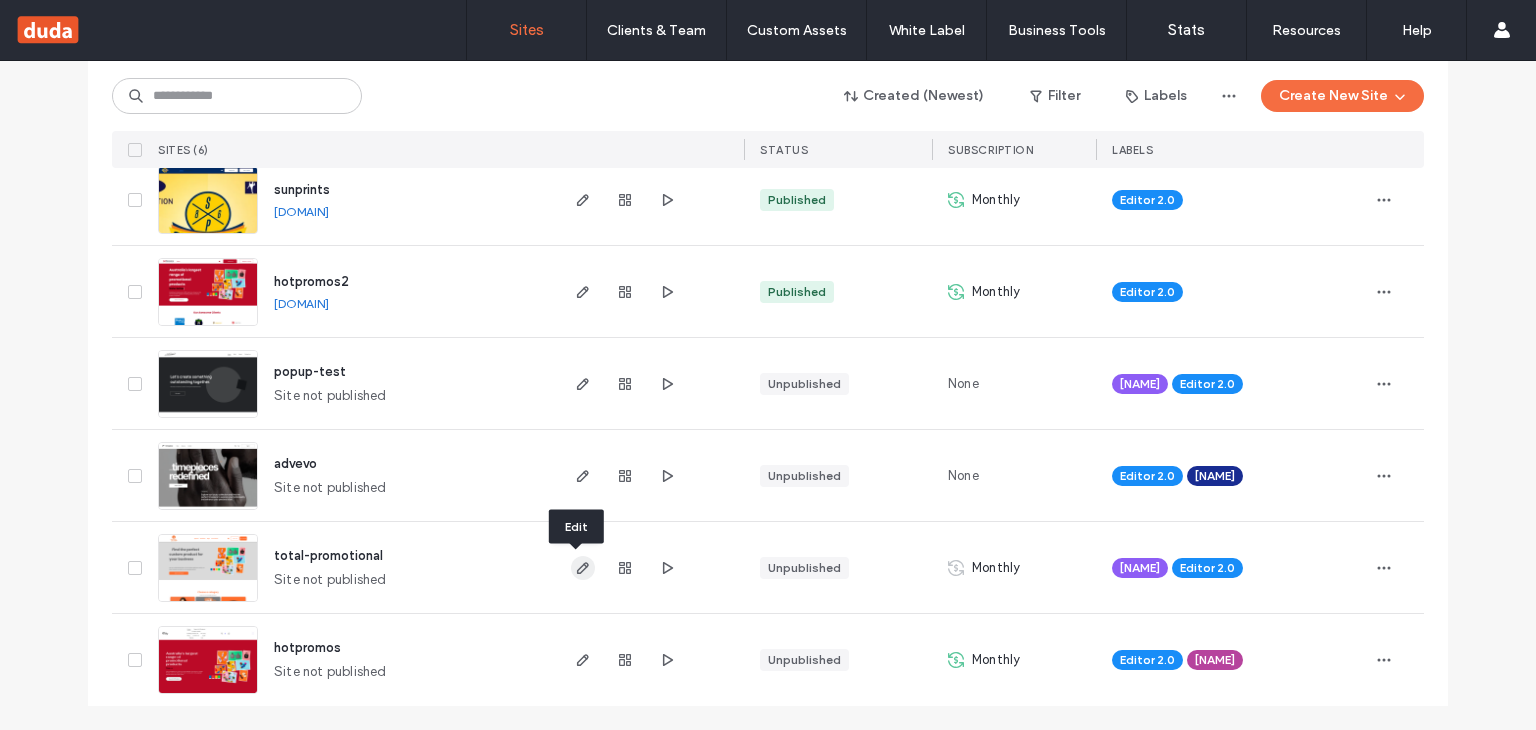 click 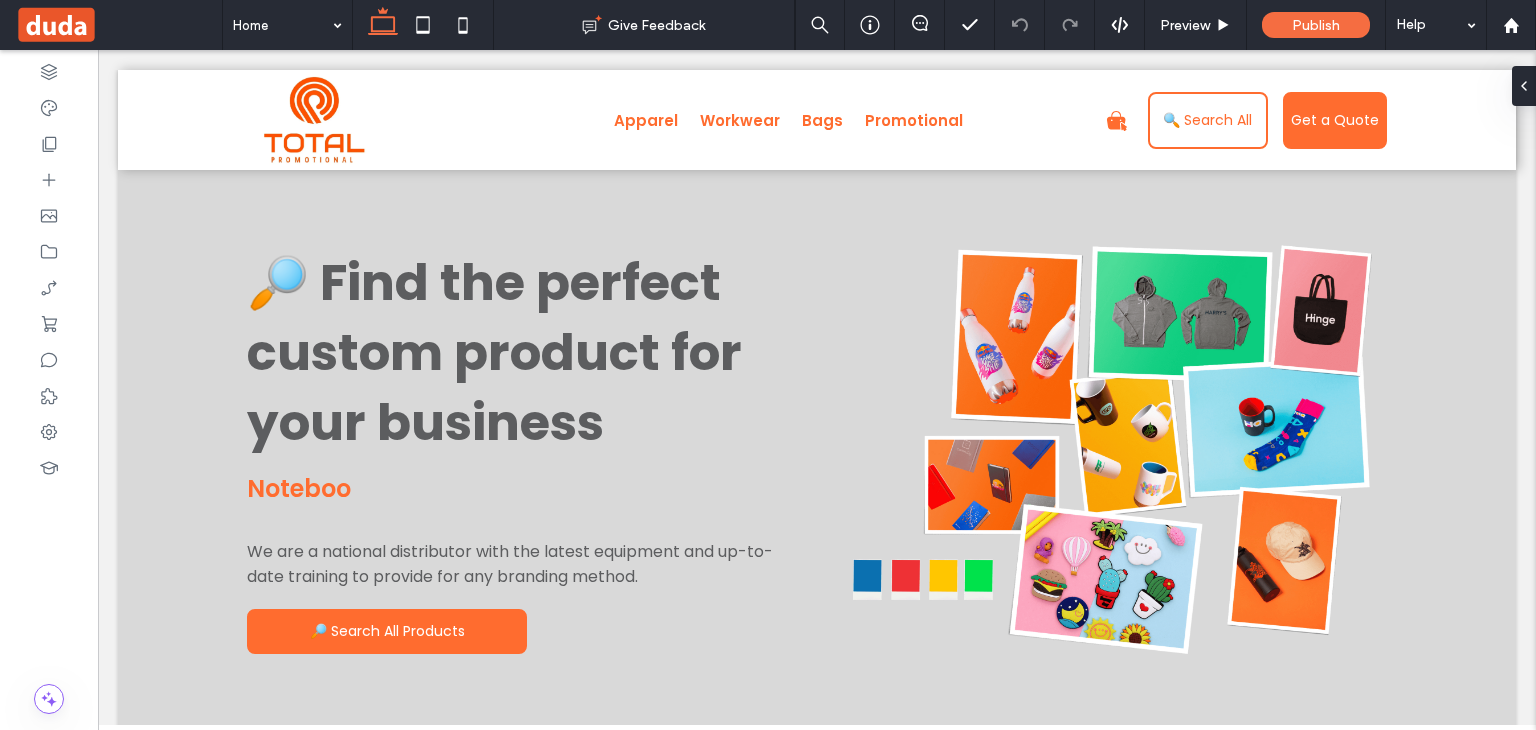 scroll, scrollTop: 0, scrollLeft: 0, axis: both 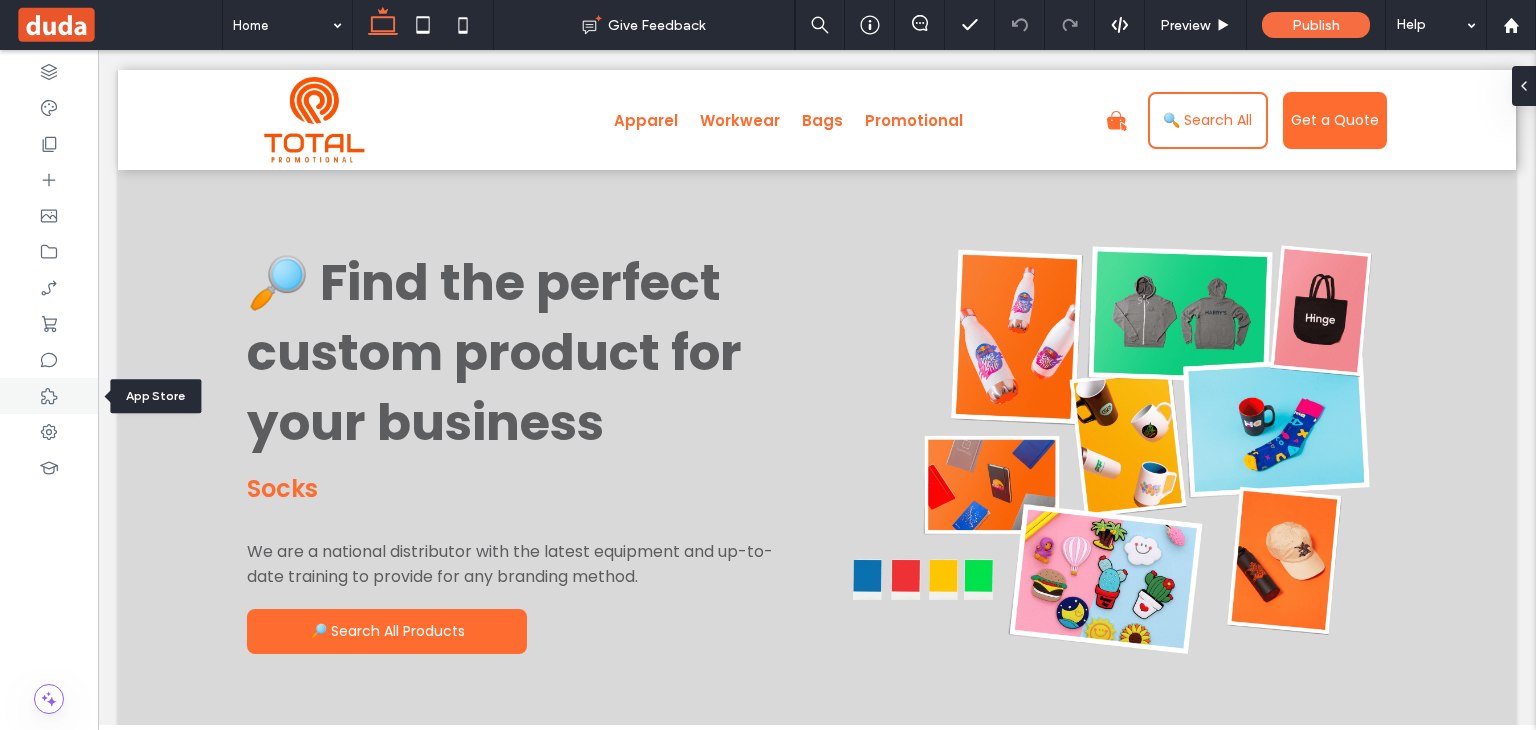 click 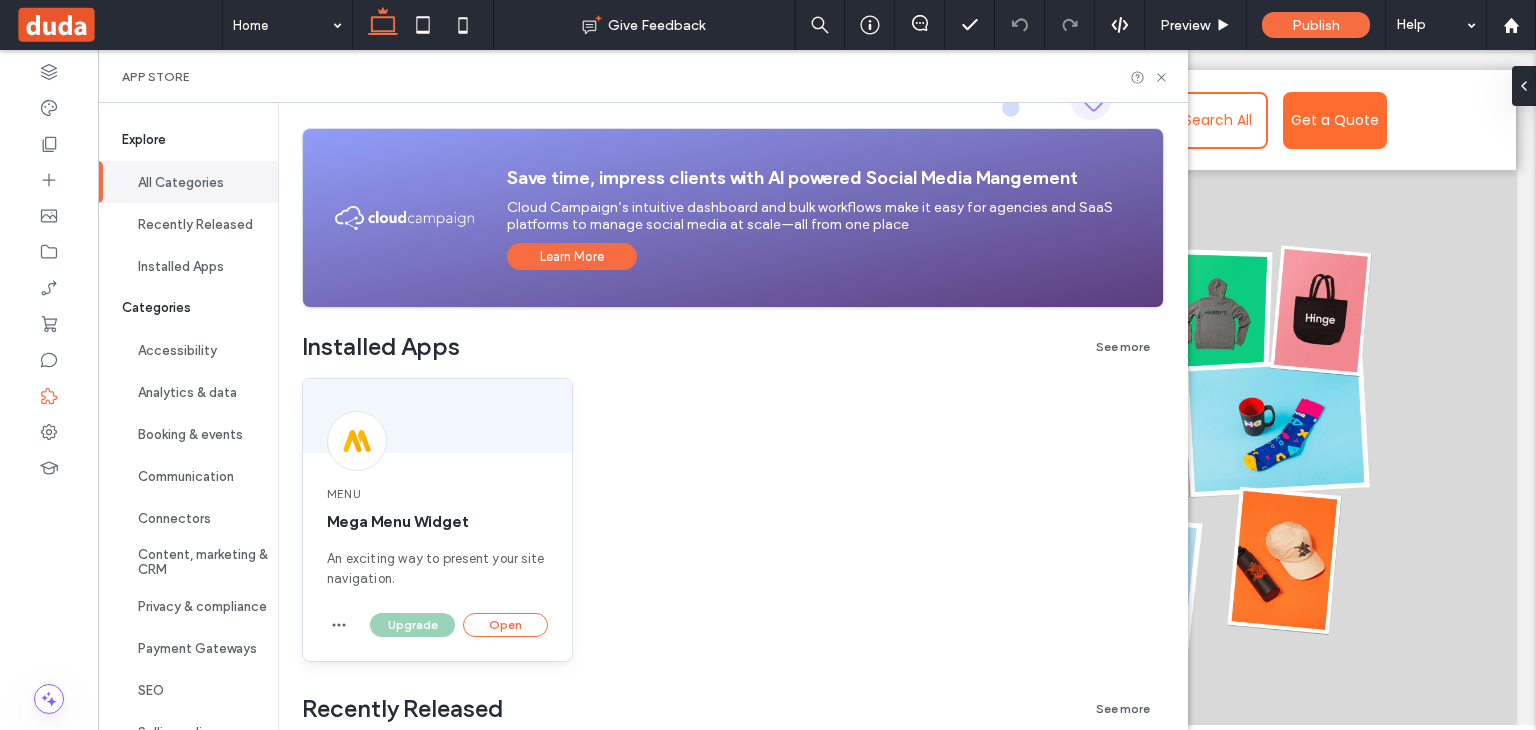 scroll, scrollTop: 148, scrollLeft: 0, axis: vertical 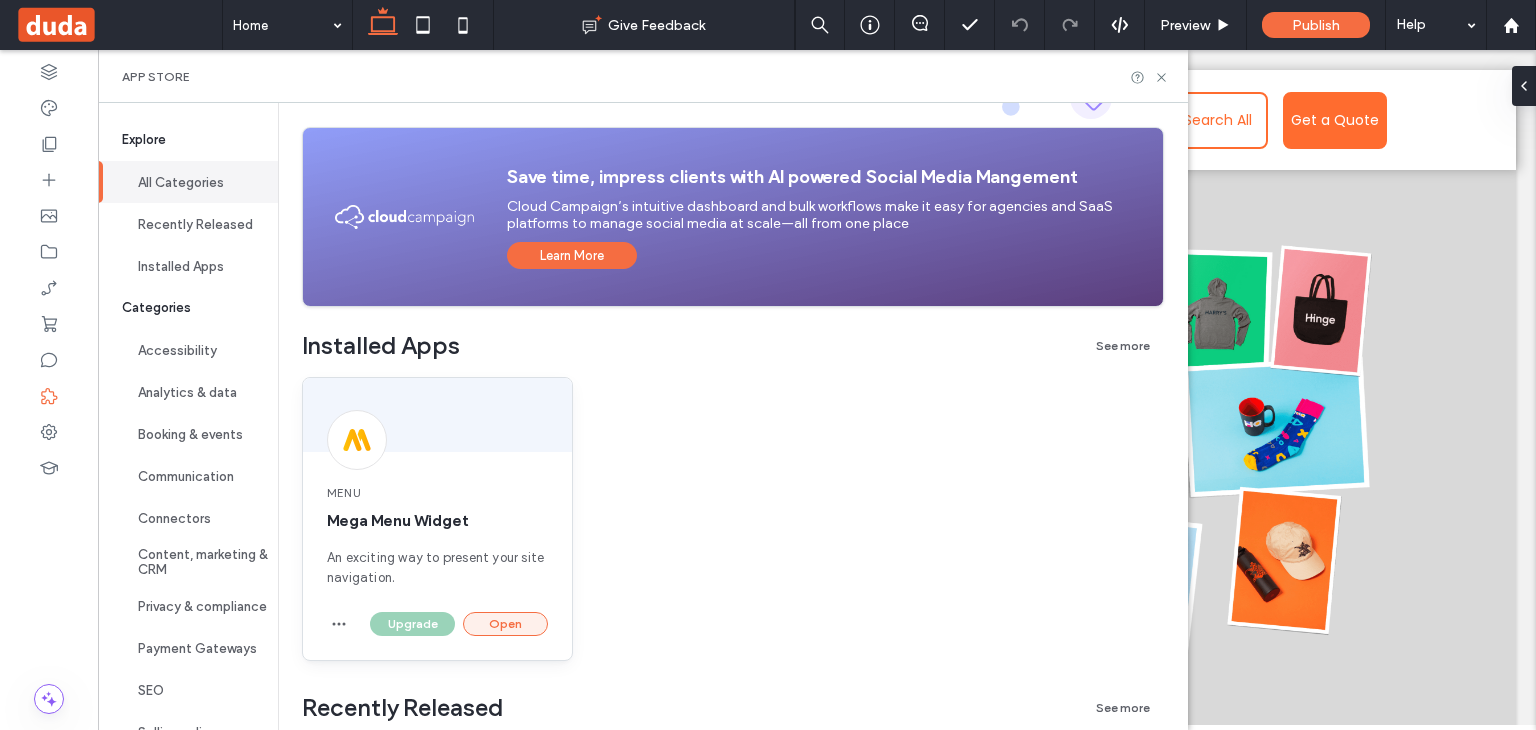 click on "Open" at bounding box center [505, 624] 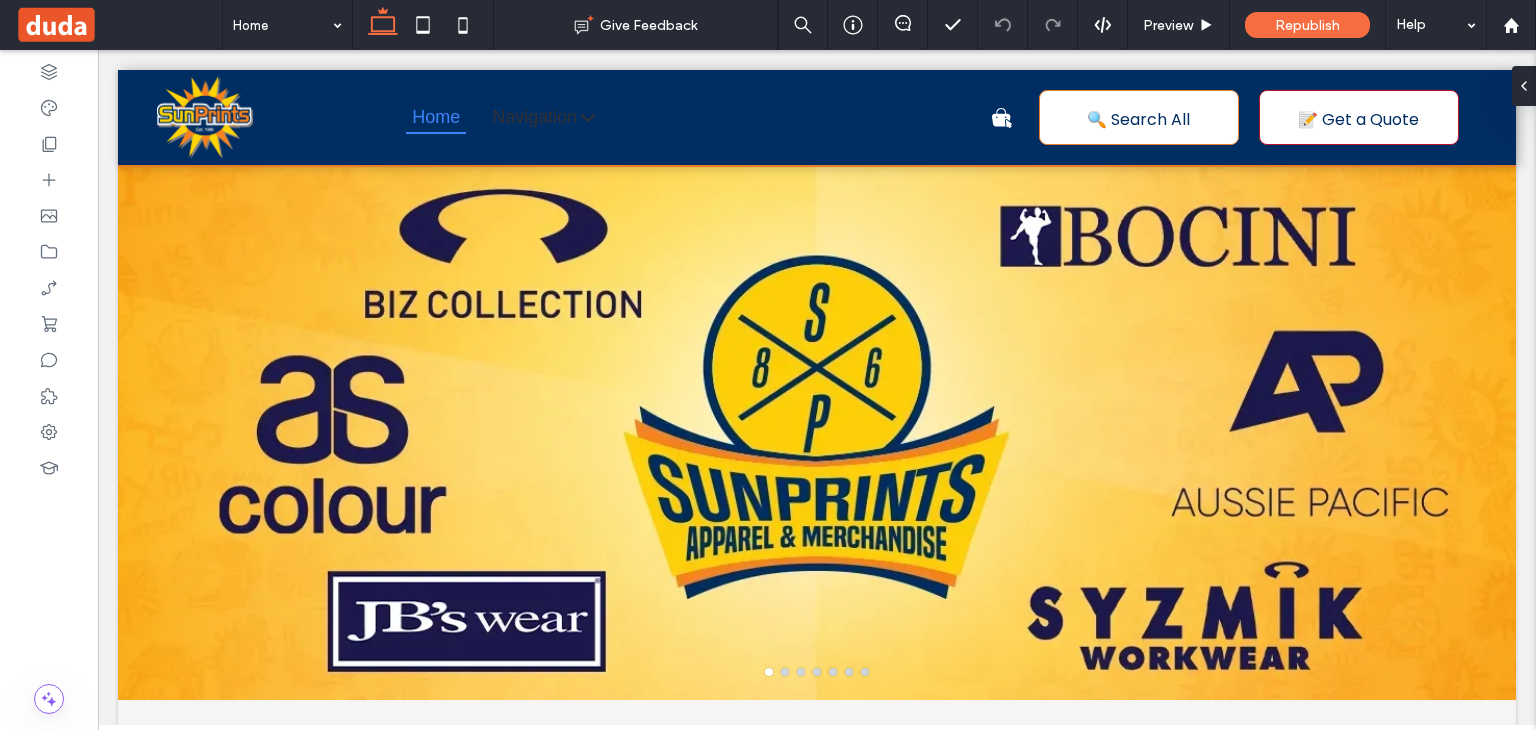 scroll, scrollTop: 0, scrollLeft: 0, axis: both 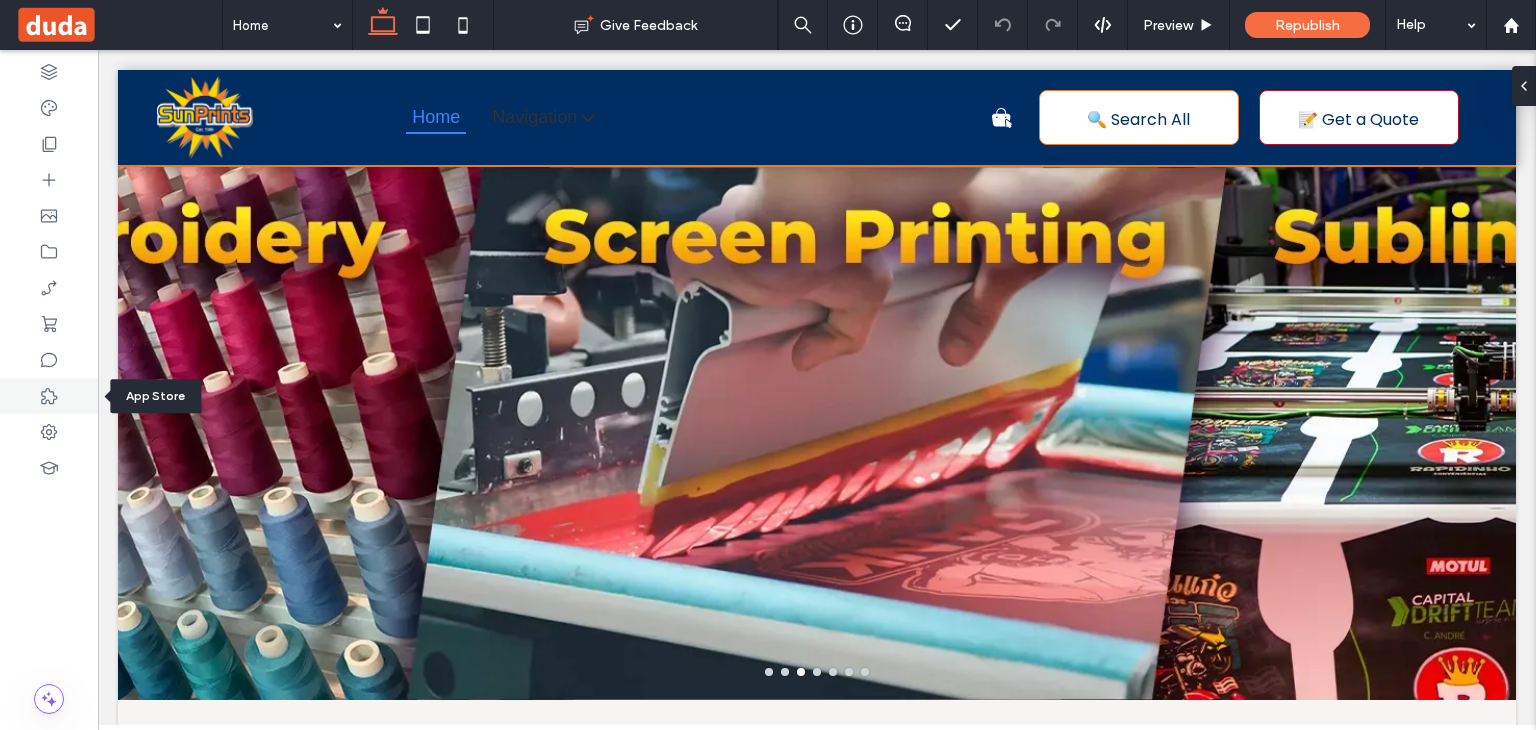 click 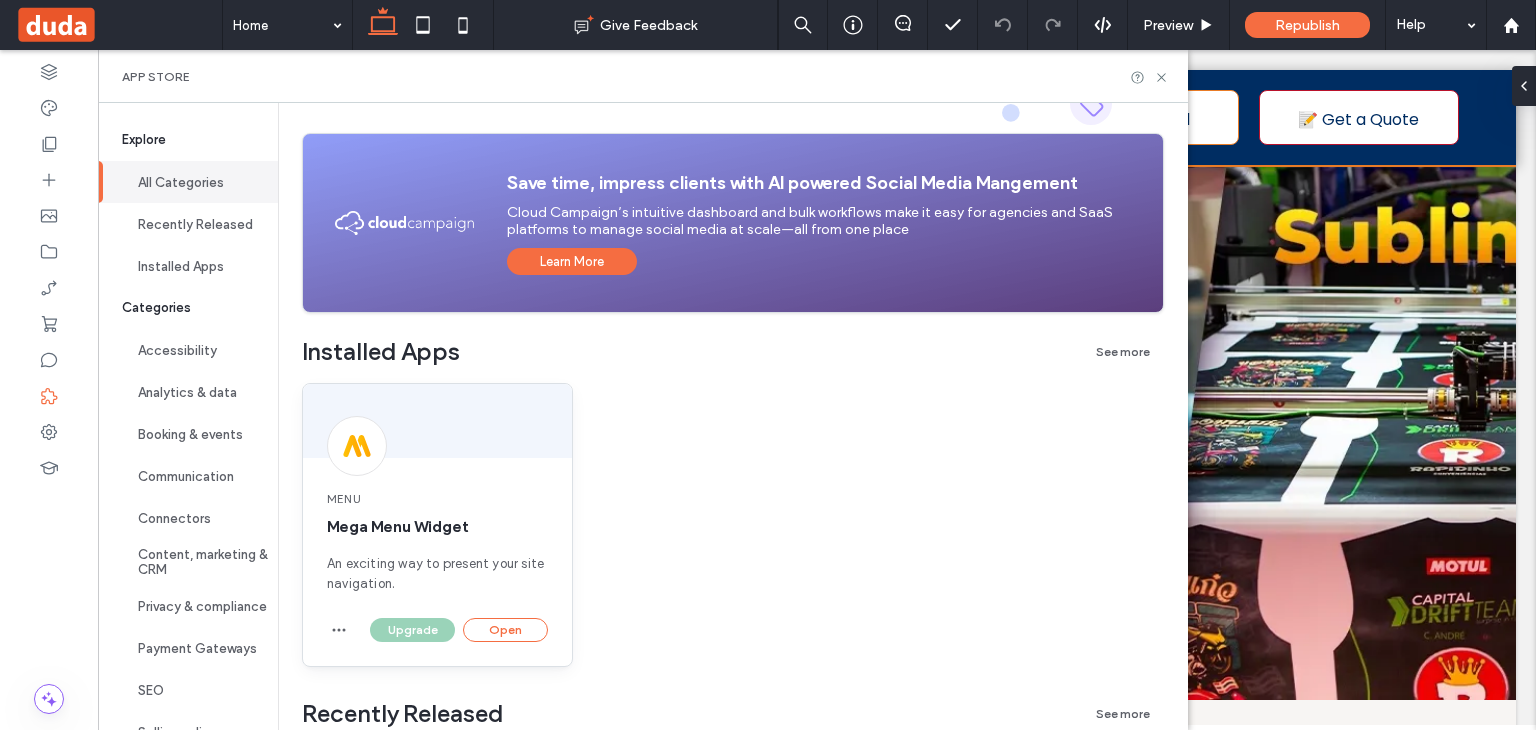 scroll, scrollTop: 143, scrollLeft: 0, axis: vertical 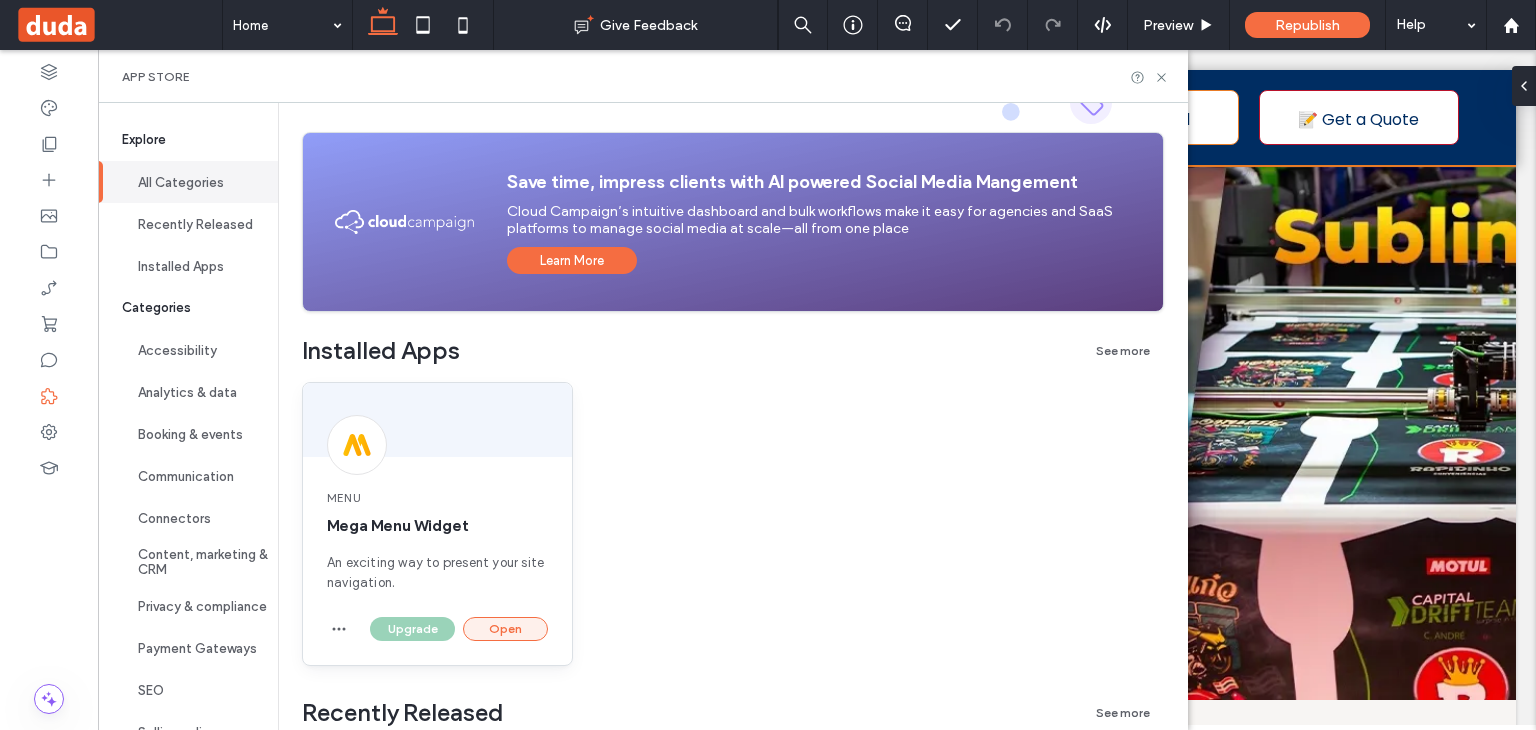 click on "Open" at bounding box center [505, 629] 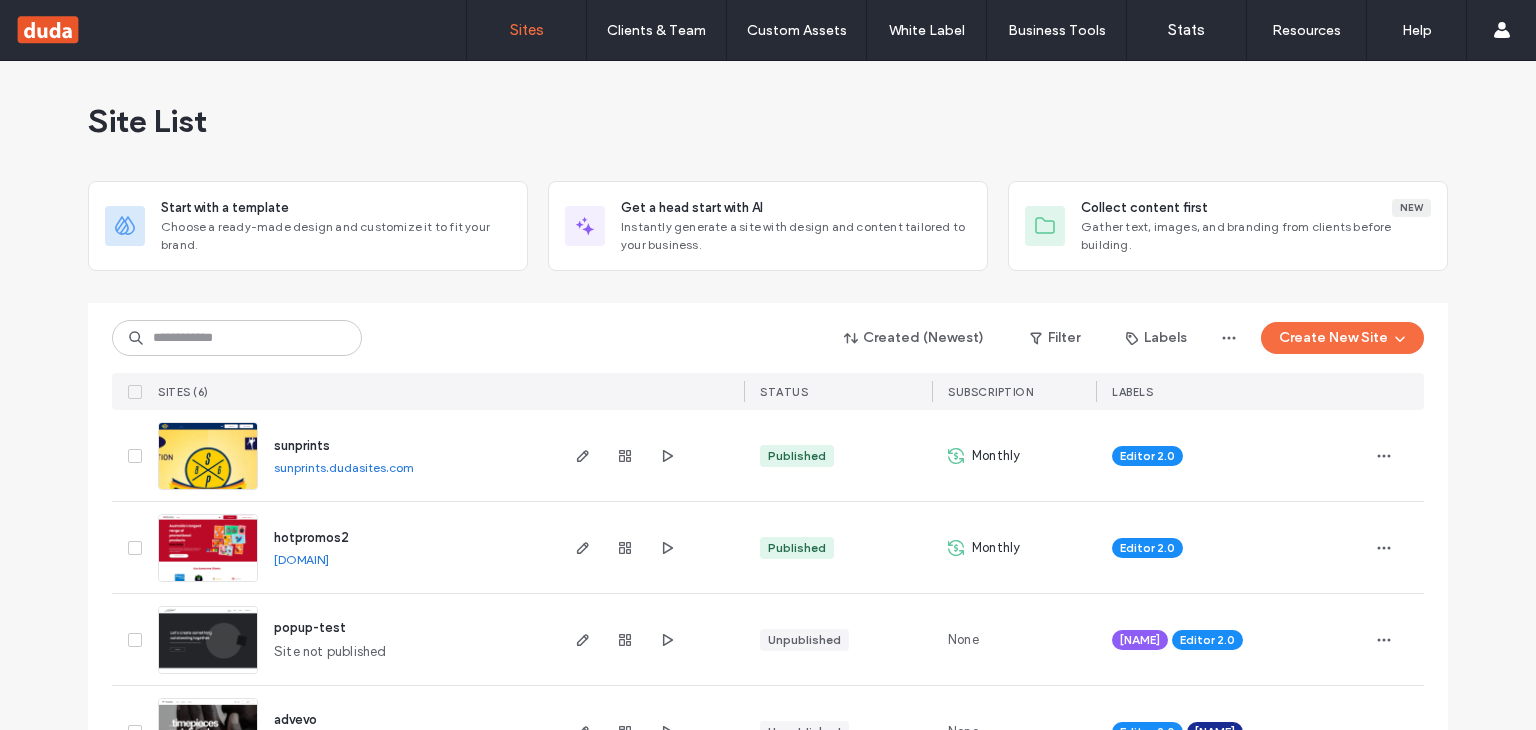 scroll, scrollTop: 0, scrollLeft: 0, axis: both 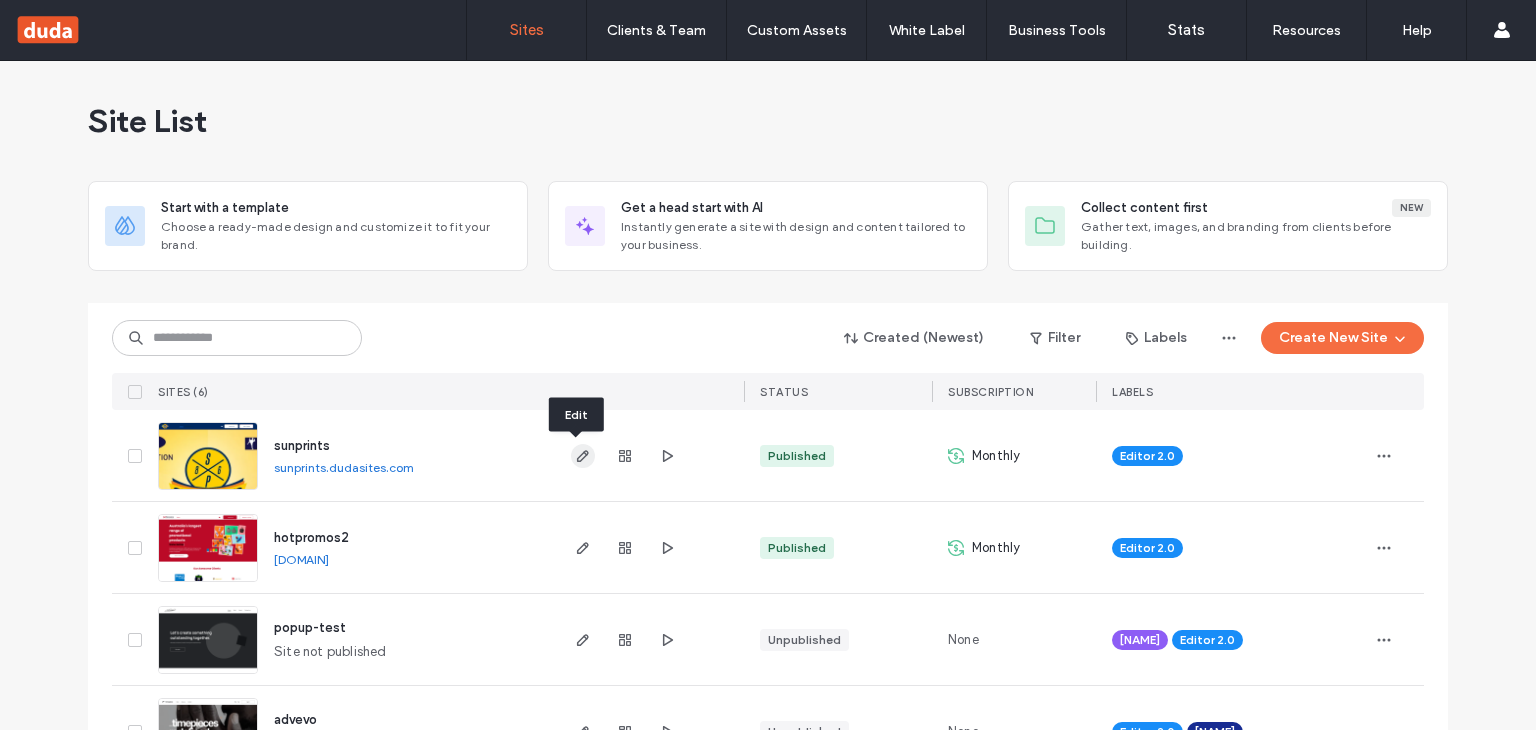 click 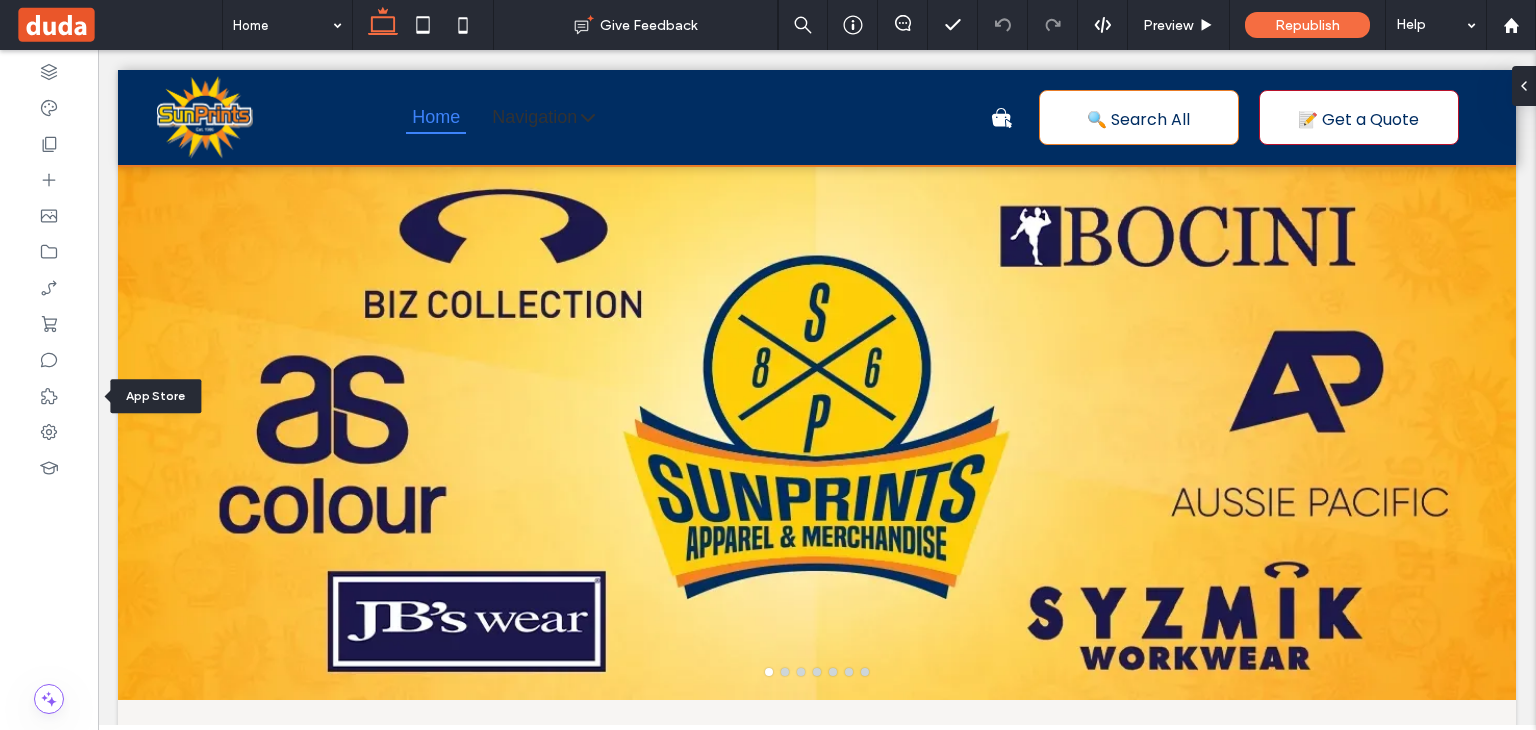 scroll, scrollTop: 0, scrollLeft: 0, axis: both 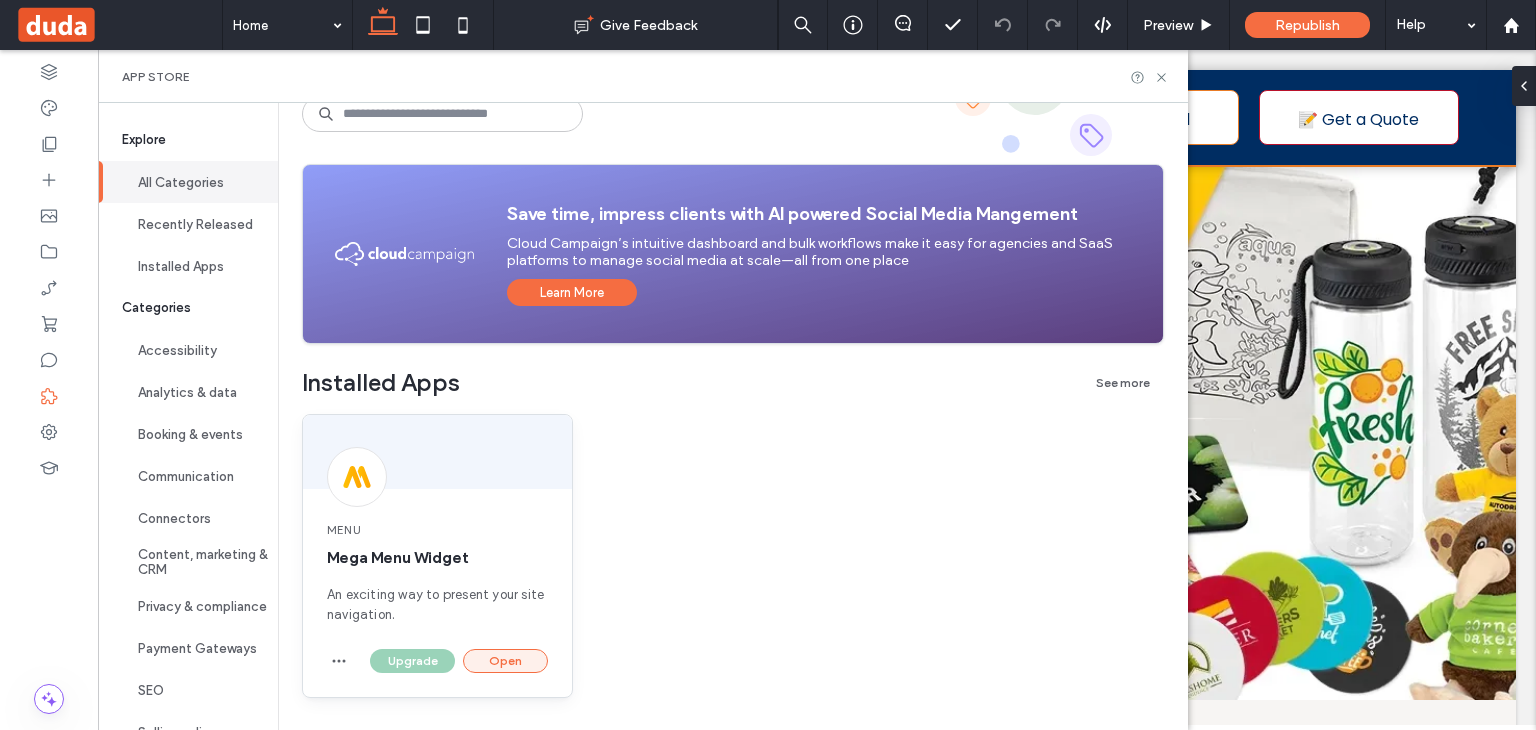 click on "Open" at bounding box center [505, 661] 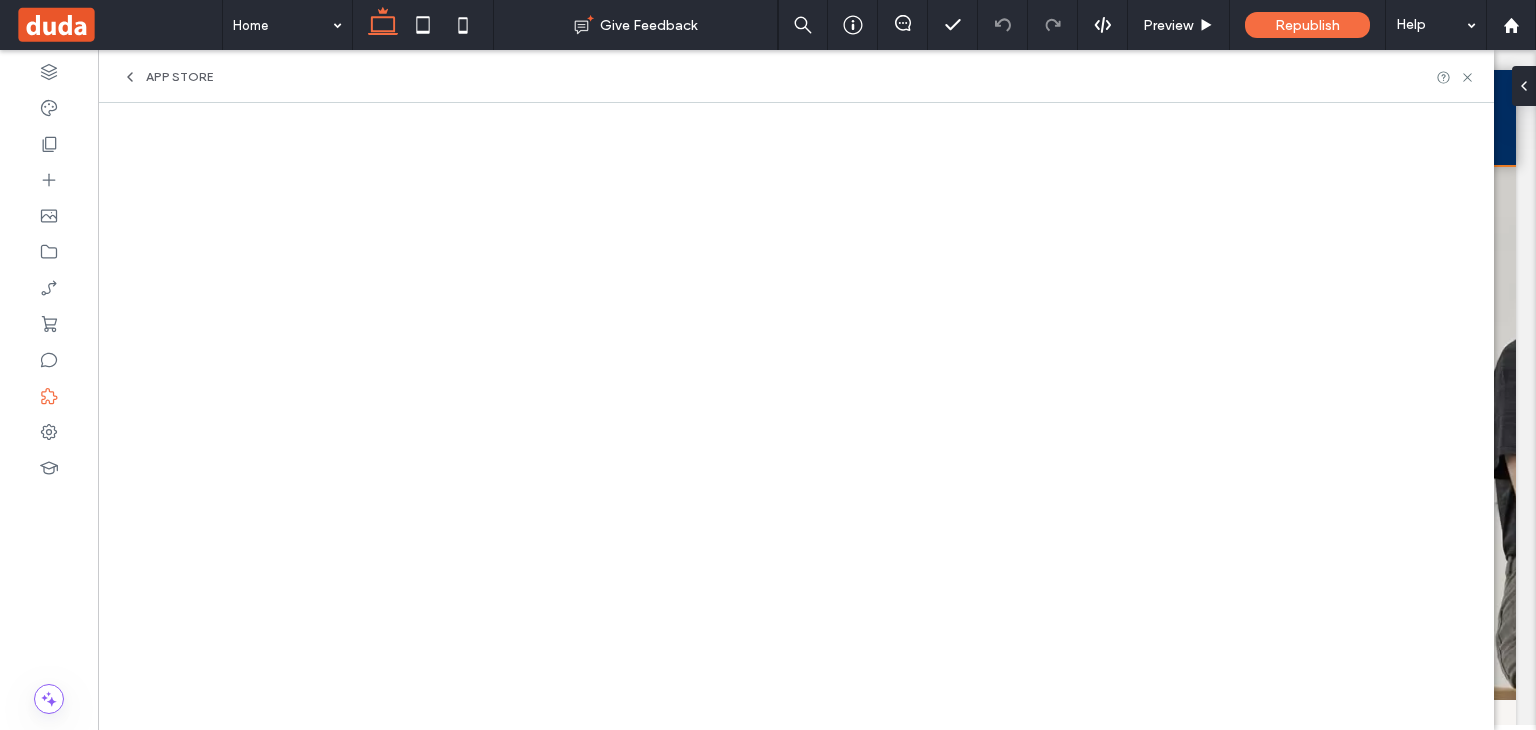 scroll, scrollTop: 0, scrollLeft: 0, axis: both 